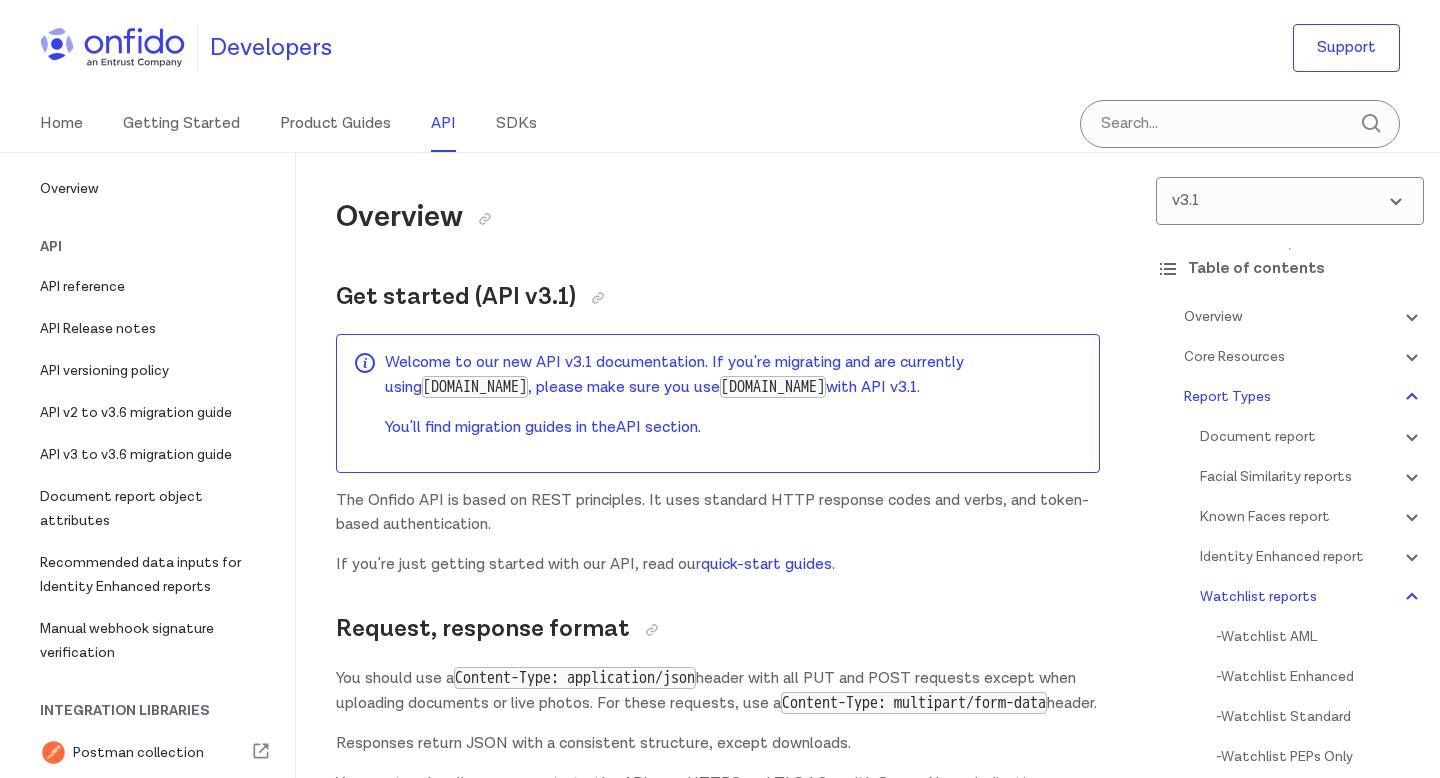 scroll, scrollTop: 103590, scrollLeft: 0, axis: vertical 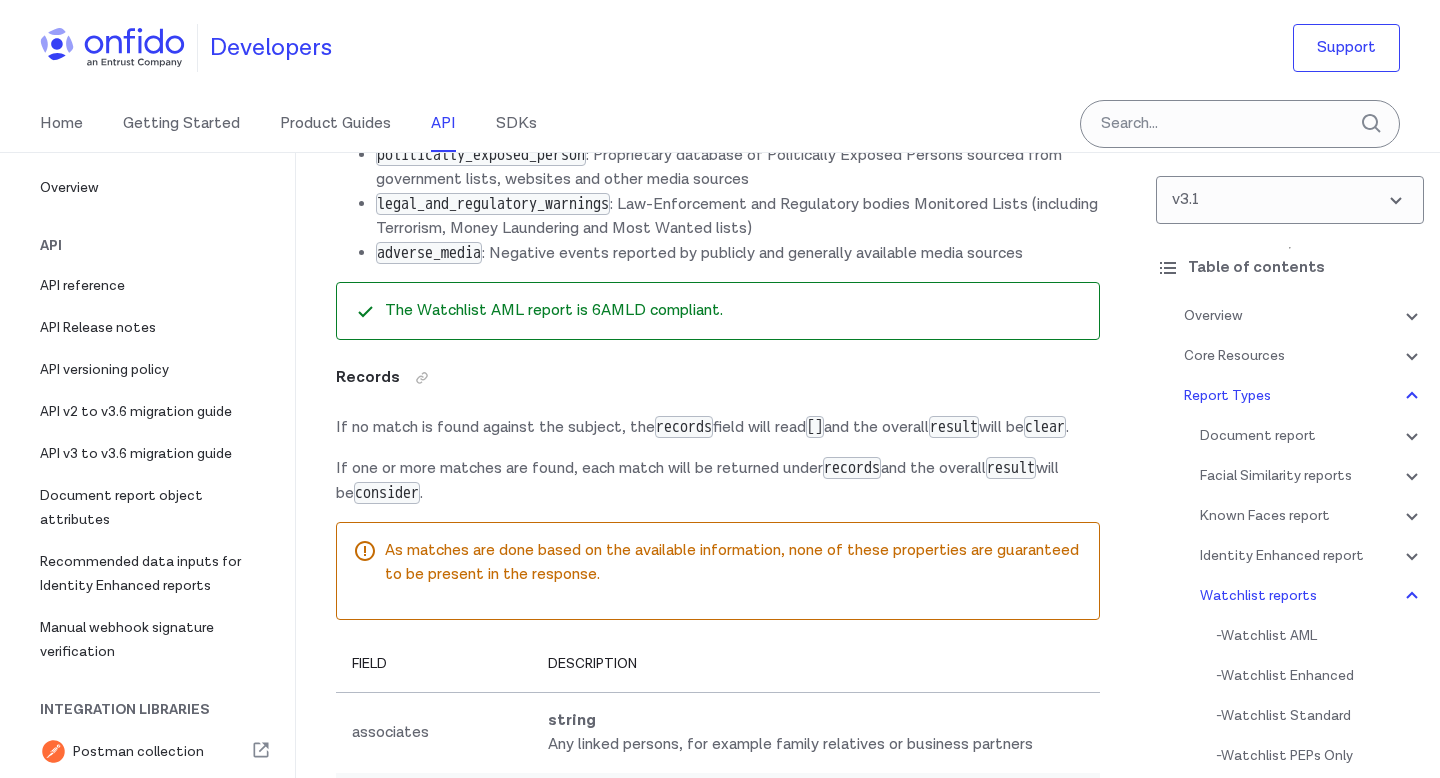 click on "Watchlist Enhanced" at bounding box center [423, -235] 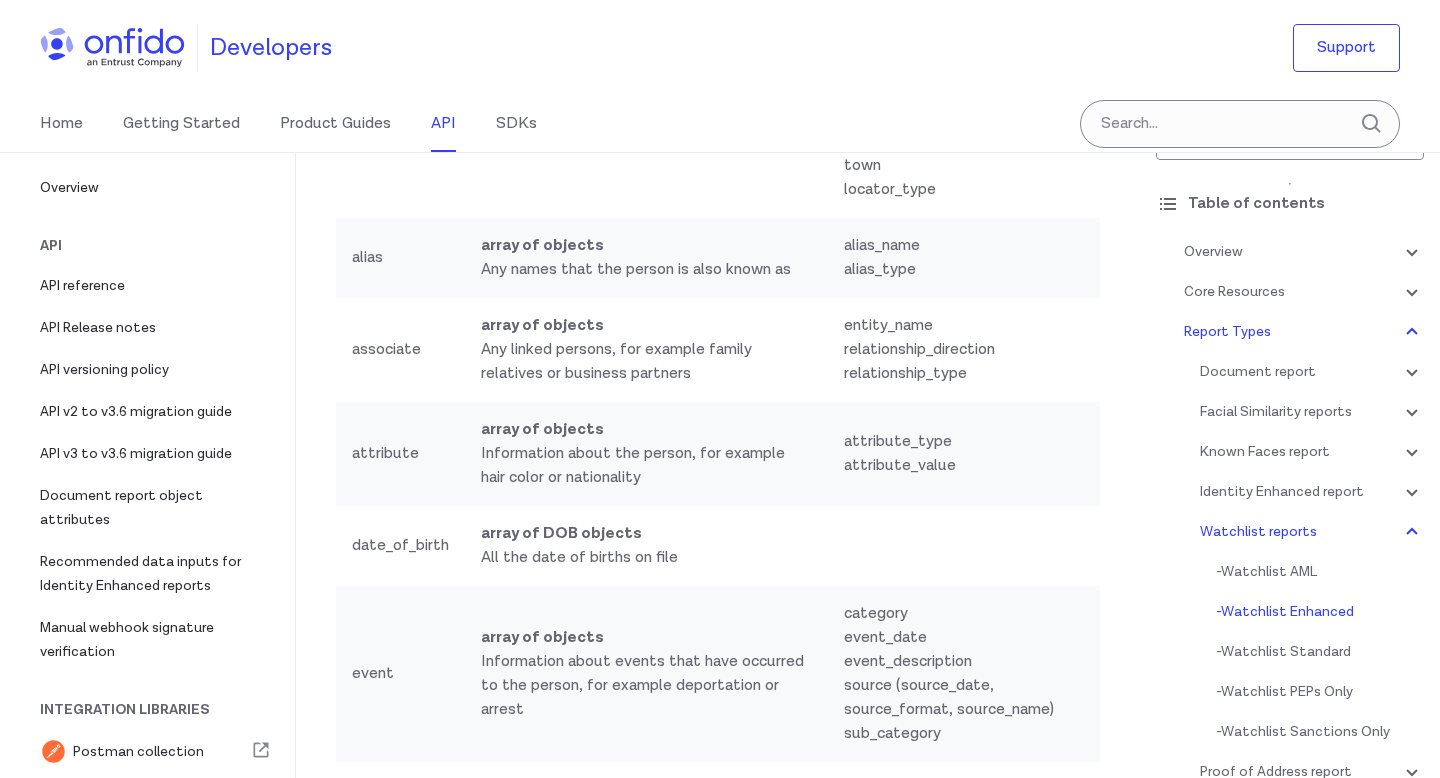 scroll, scrollTop: 69, scrollLeft: 0, axis: vertical 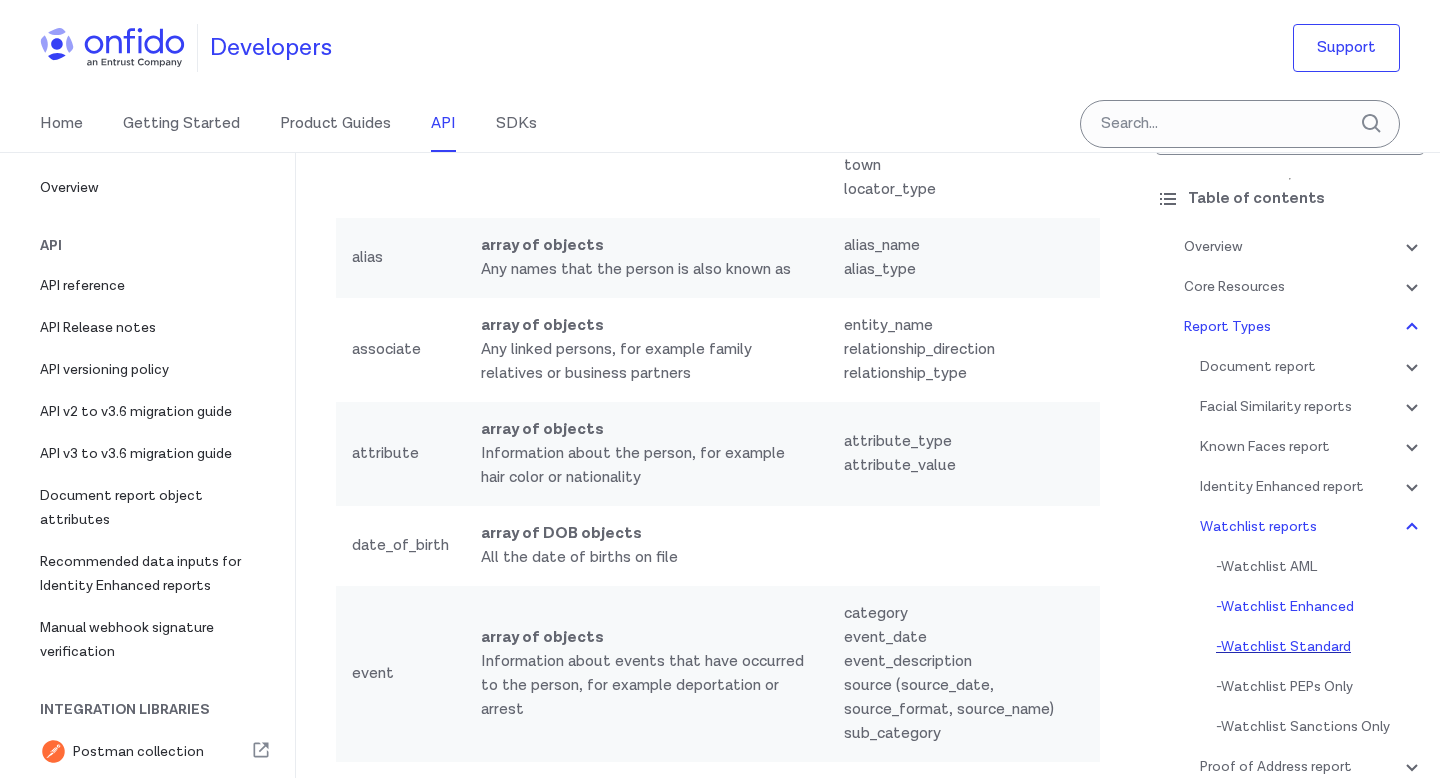 click on "-  Watchlist Standard" at bounding box center (1320, 647) 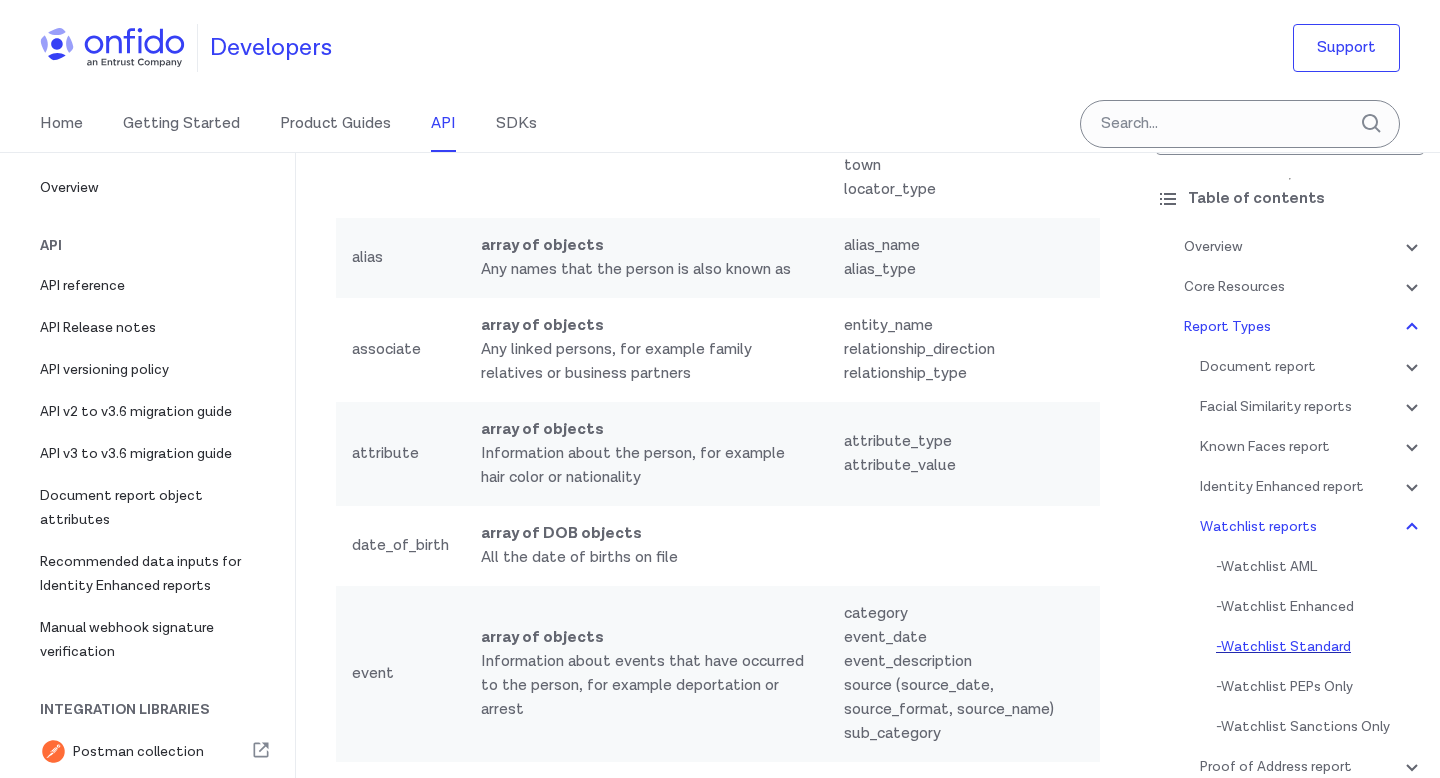 scroll, scrollTop: 112001, scrollLeft: 0, axis: vertical 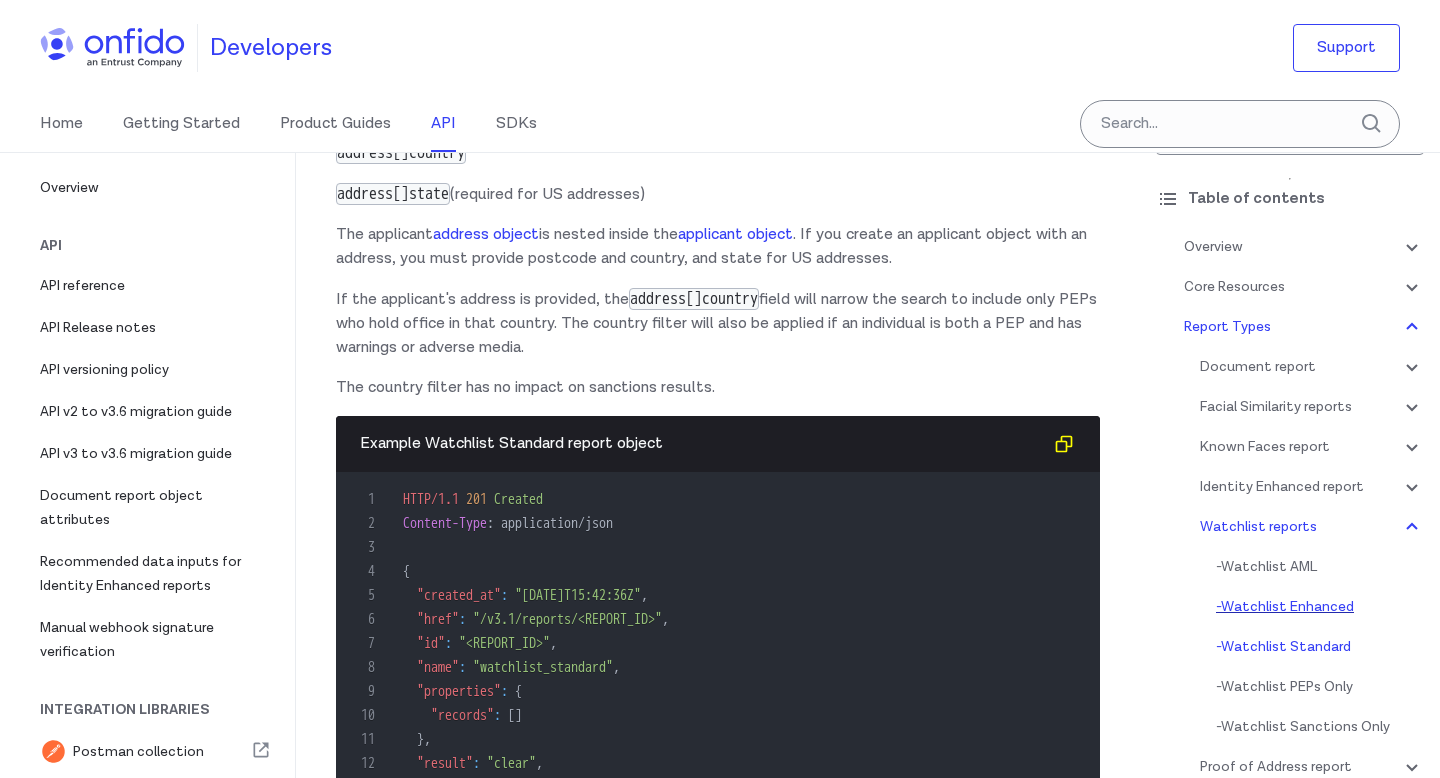 click on "-  Watchlist Enhanced" at bounding box center (1320, 607) 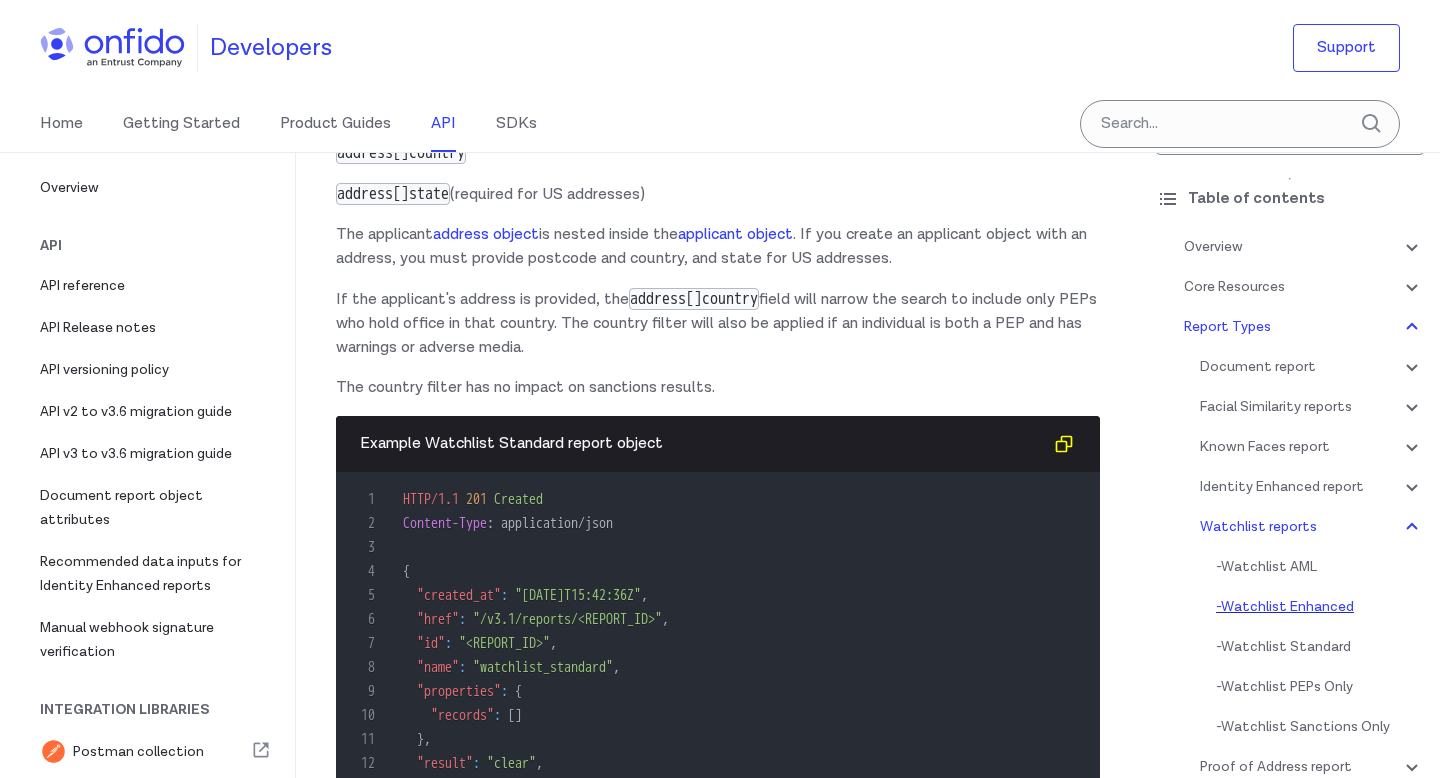 scroll, scrollTop: 108402, scrollLeft: 0, axis: vertical 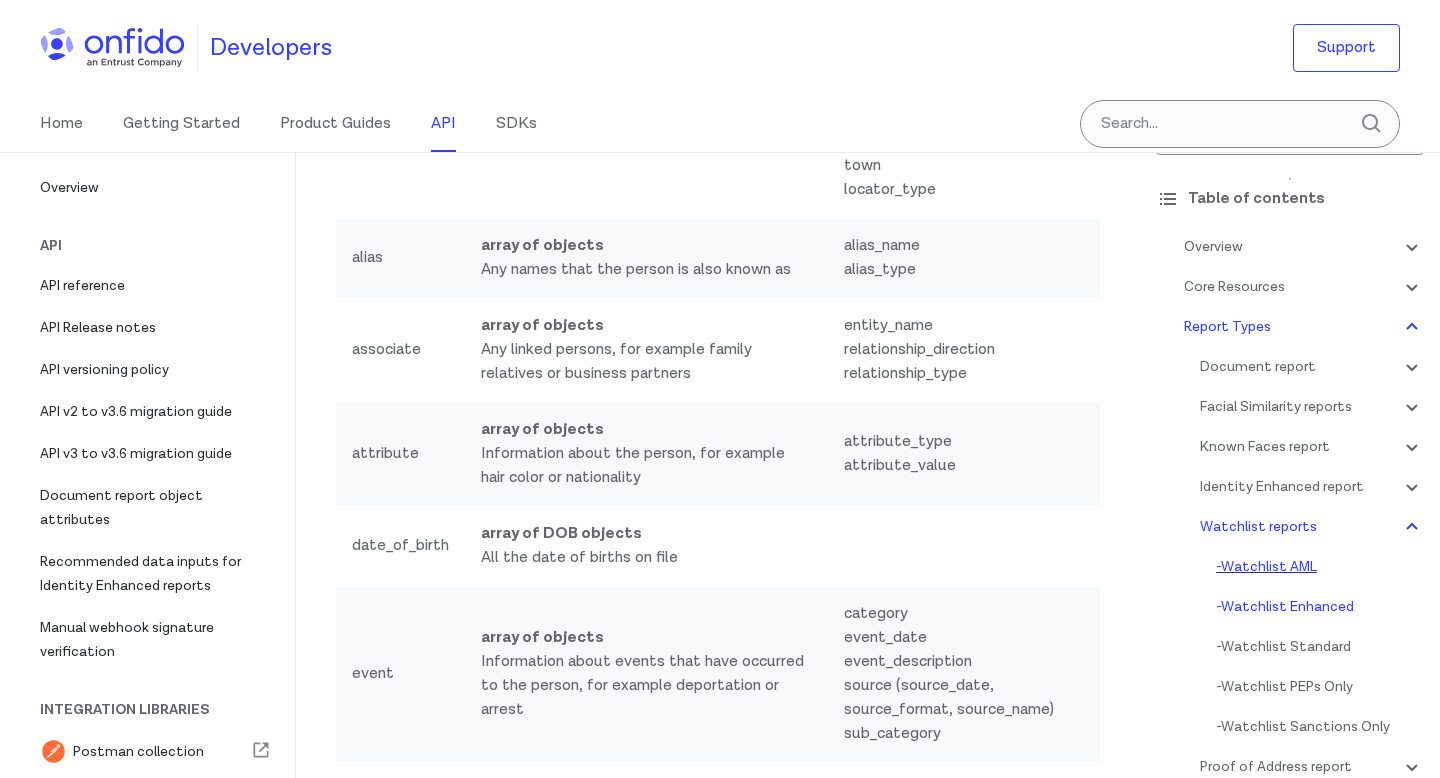 click on "-  Watchlist AML" at bounding box center (1320, 567) 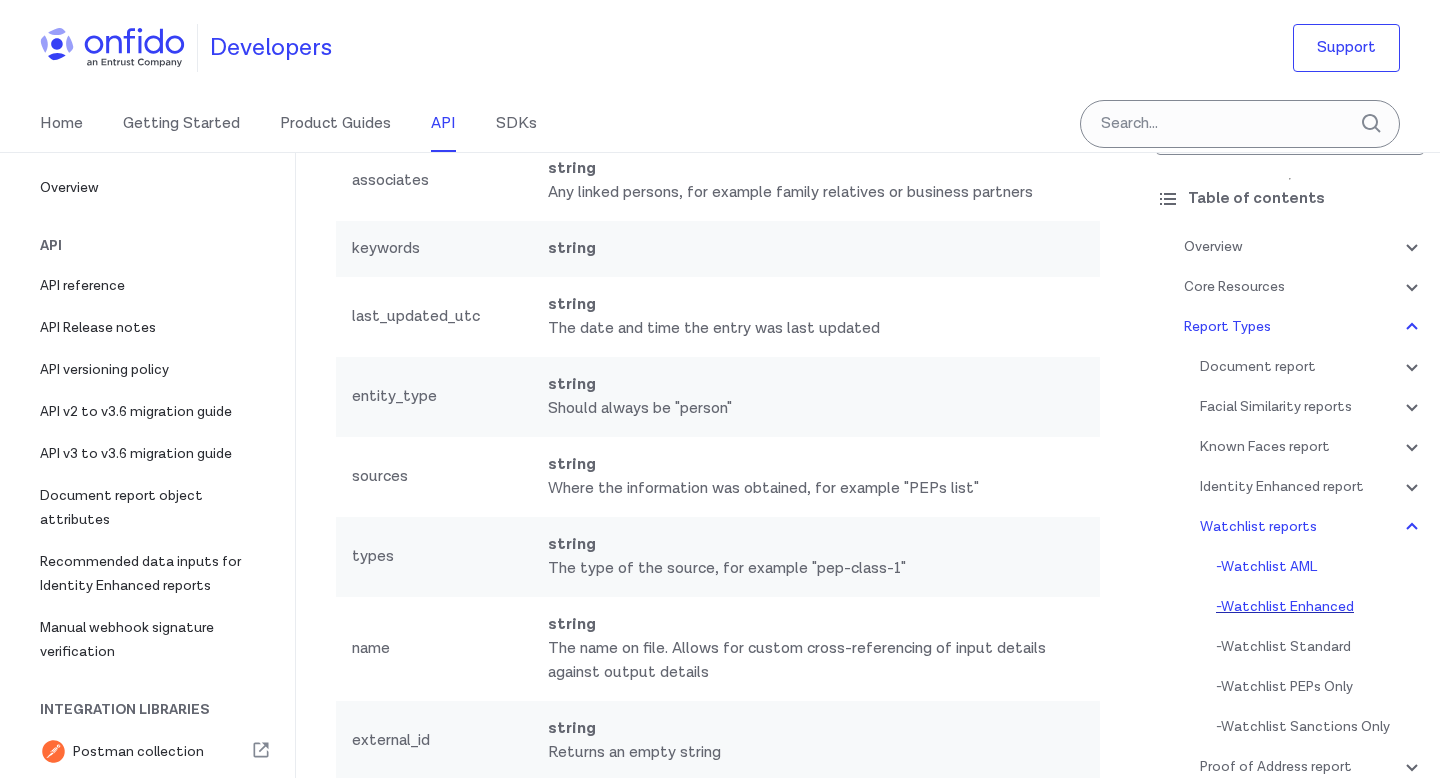 click on "-  Watchlist Enhanced" at bounding box center [1320, 607] 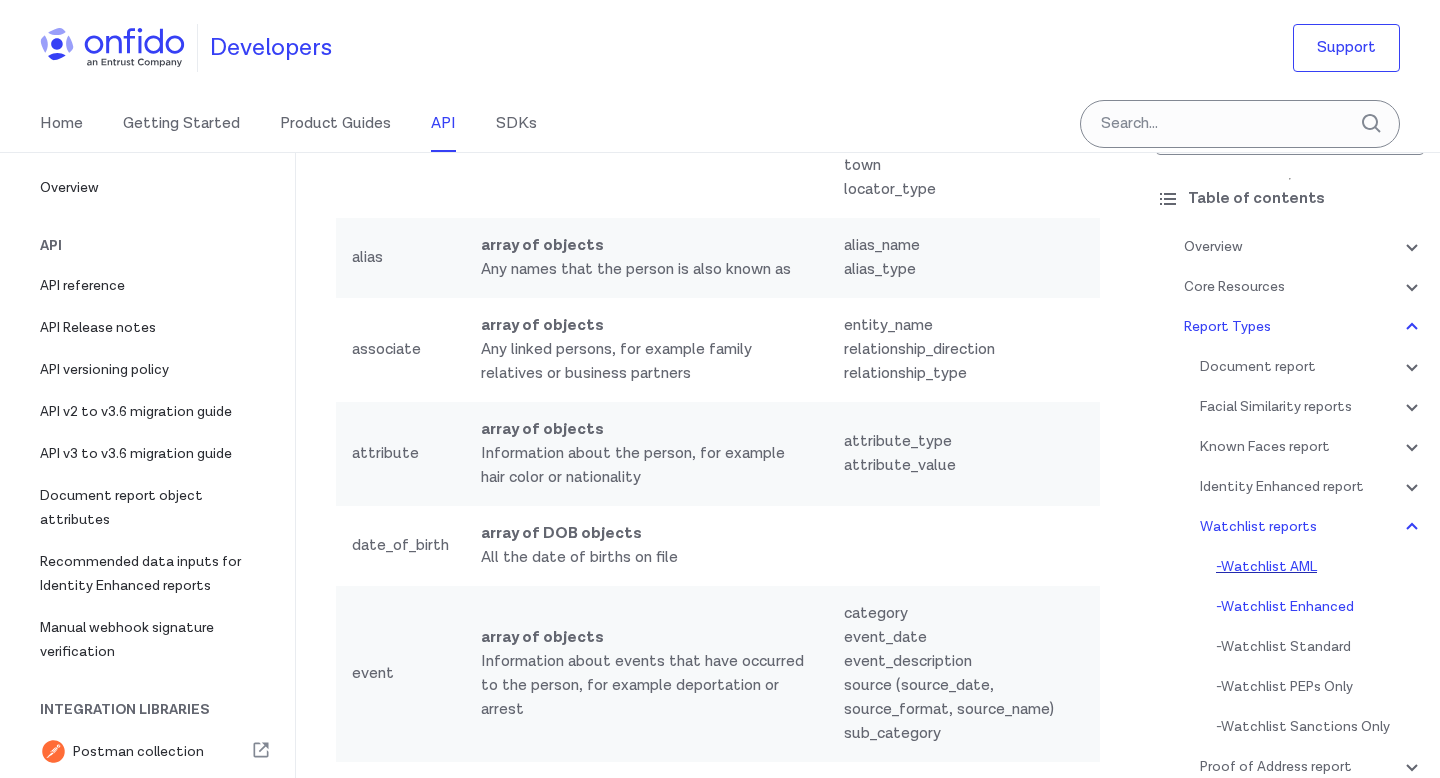 click on "-  Watchlist AML" at bounding box center (1320, 567) 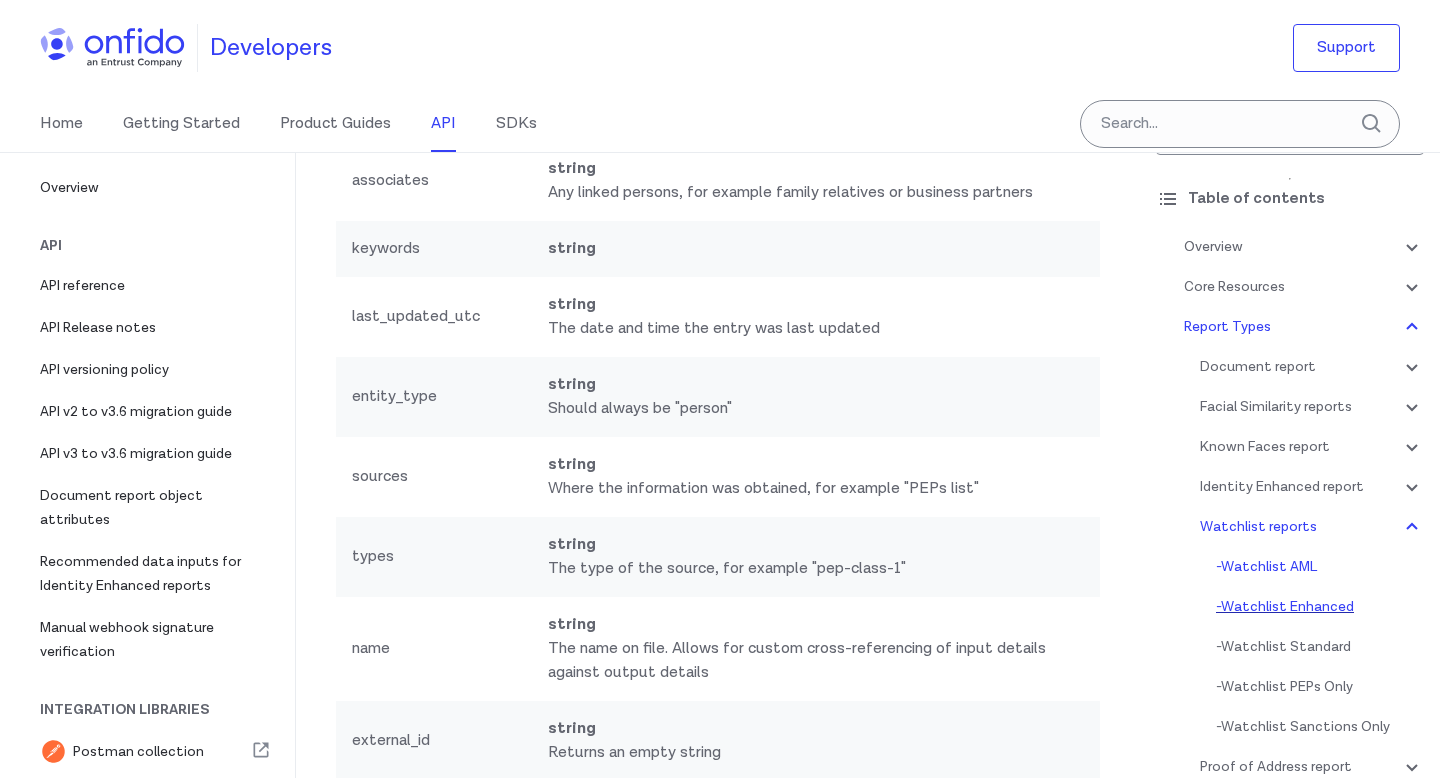 click on "-  Watchlist Enhanced" at bounding box center (1320, 607) 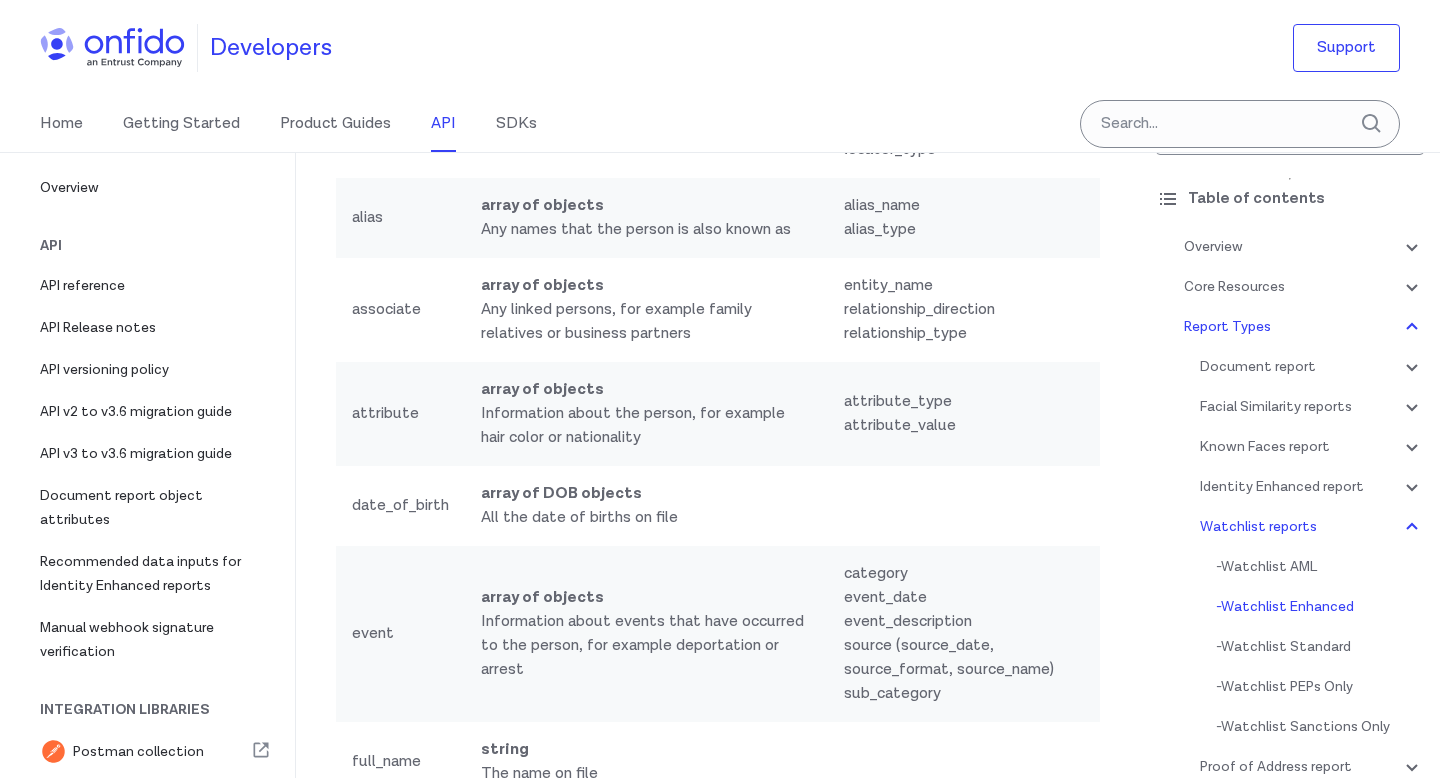 scroll, scrollTop: 108431, scrollLeft: 0, axis: vertical 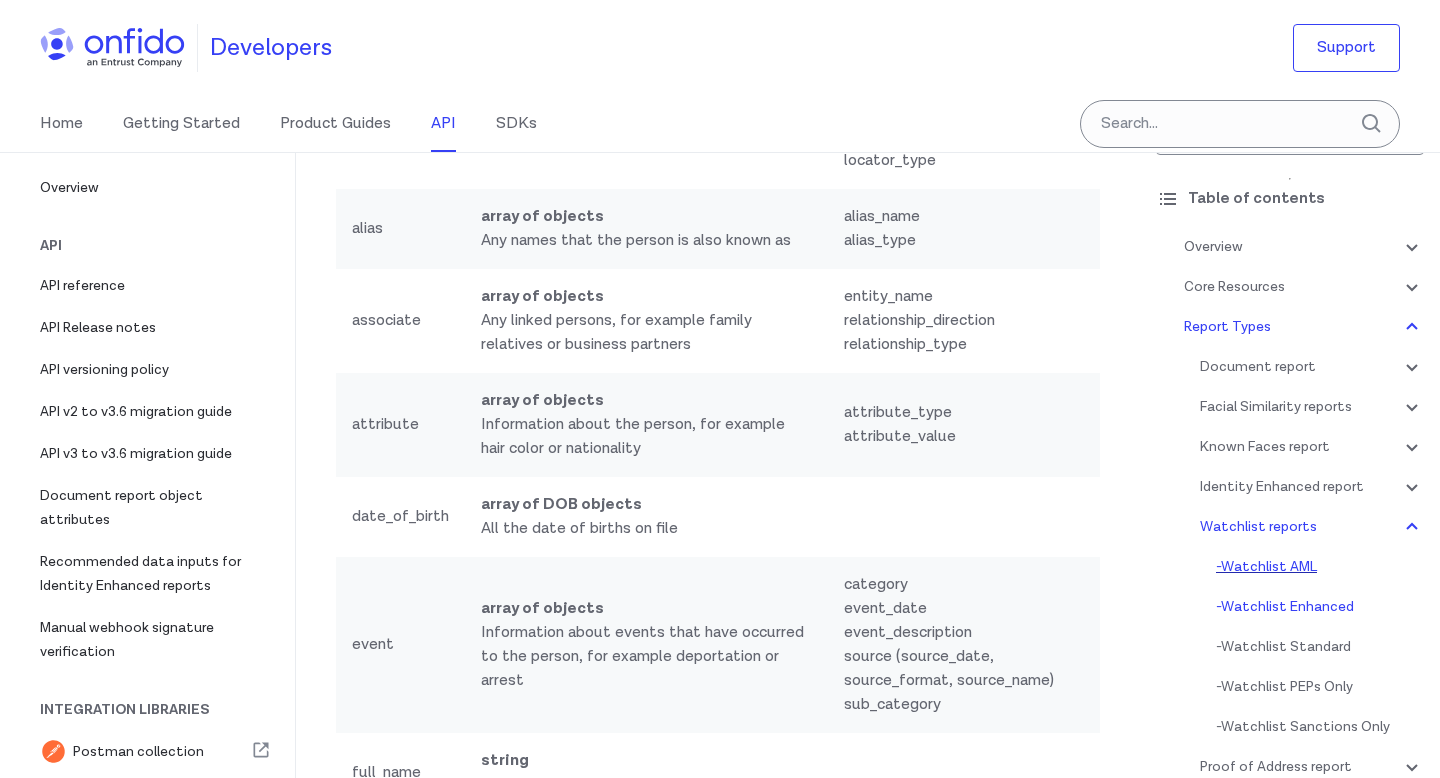click on "-  Watchlist AML" at bounding box center [1320, 567] 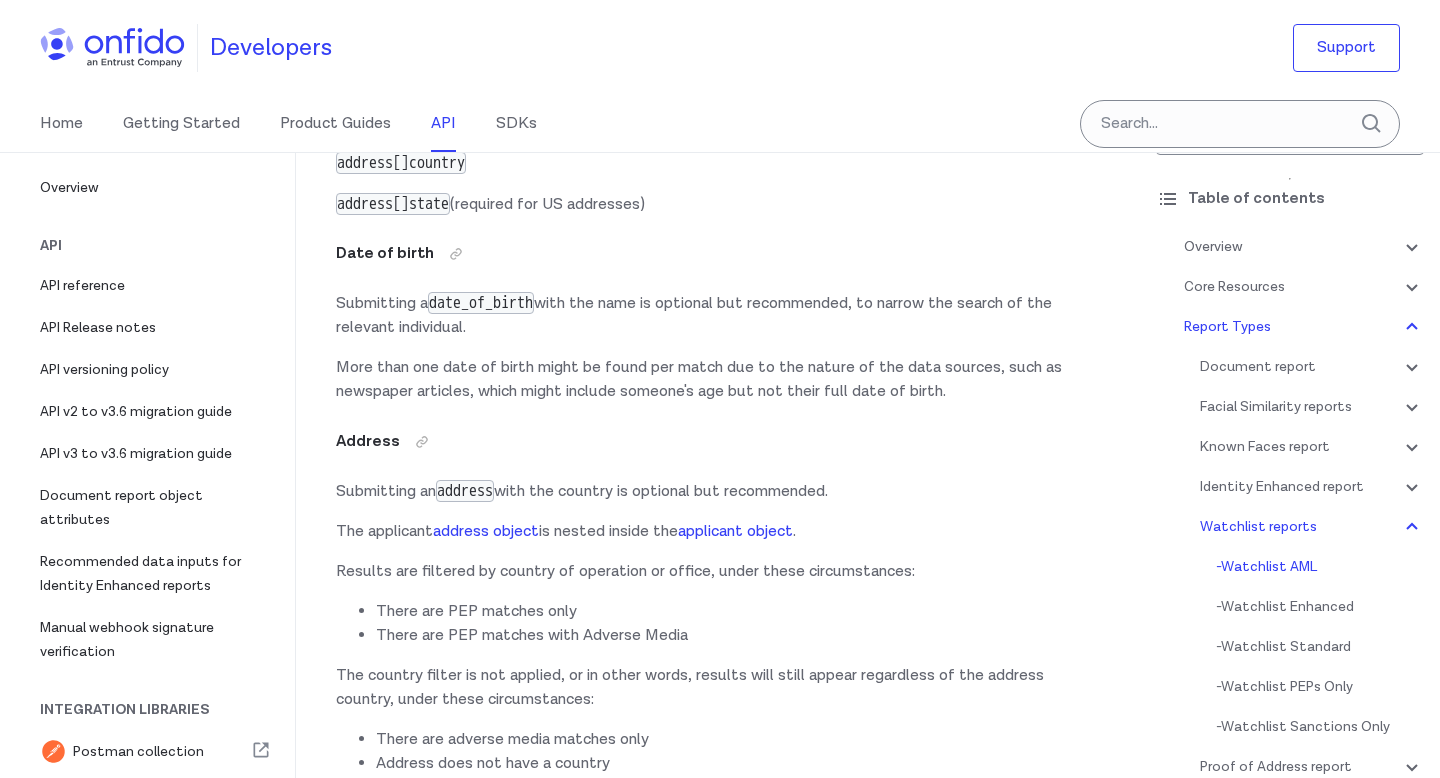scroll, scrollTop: 106149, scrollLeft: 0, axis: vertical 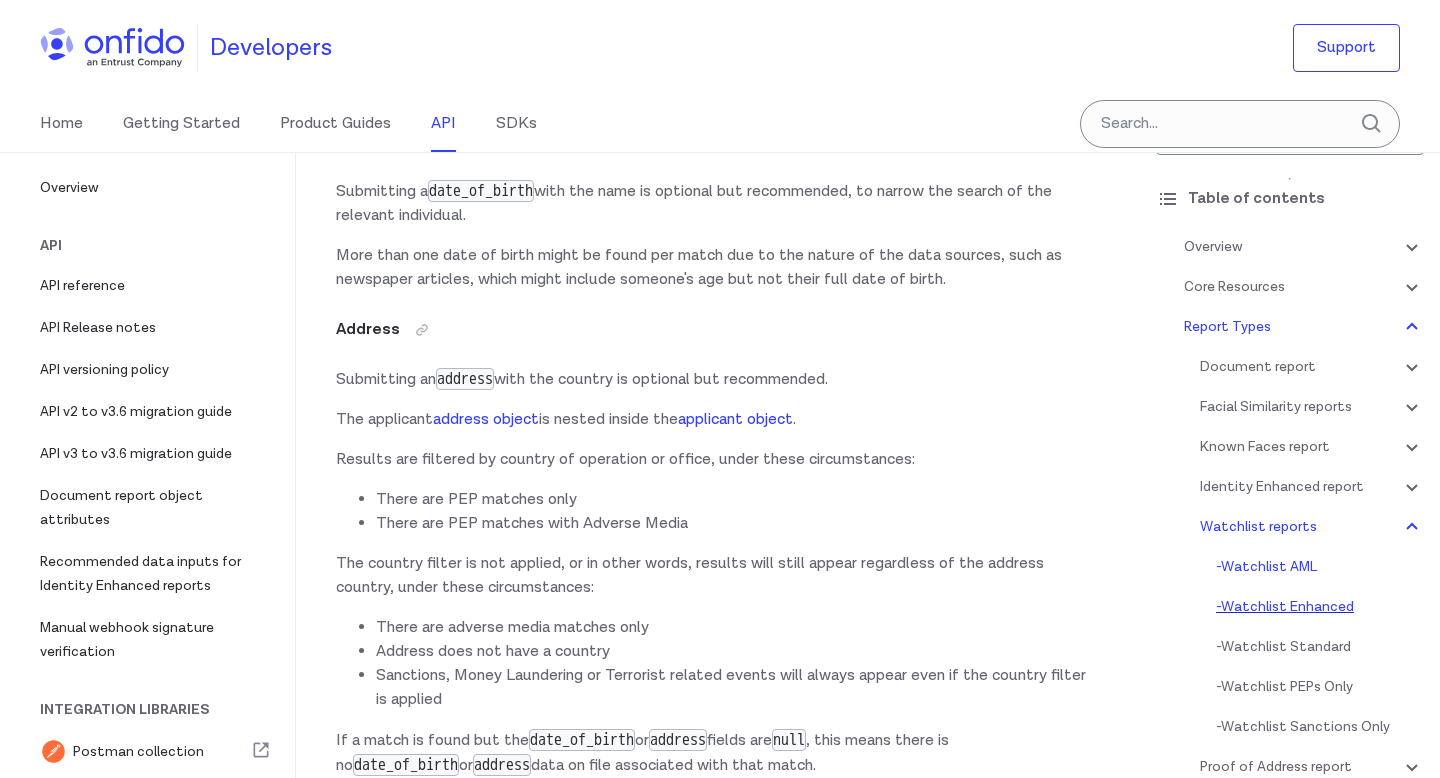 click on "-  Watchlist Enhanced" at bounding box center [1320, 607] 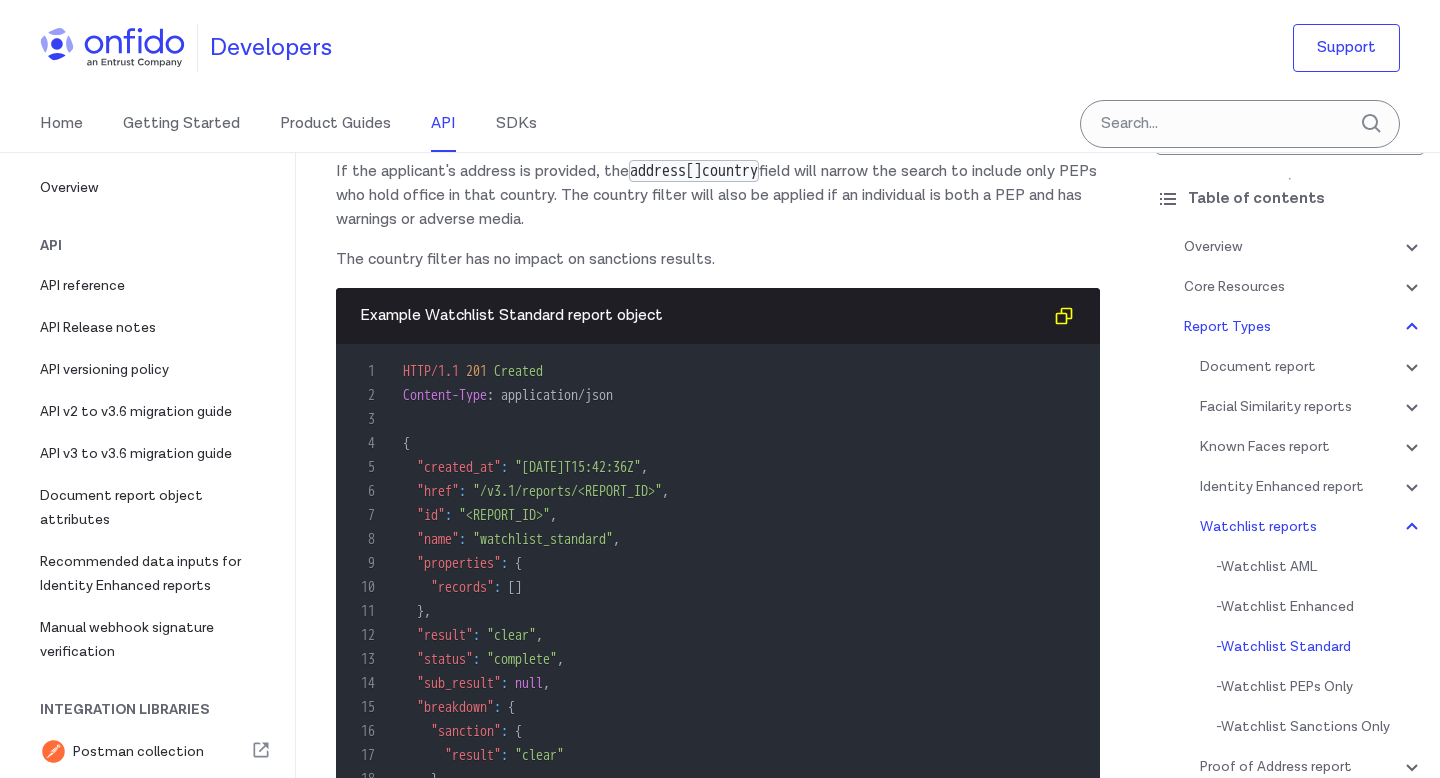 scroll, scrollTop: 112161, scrollLeft: 0, axis: vertical 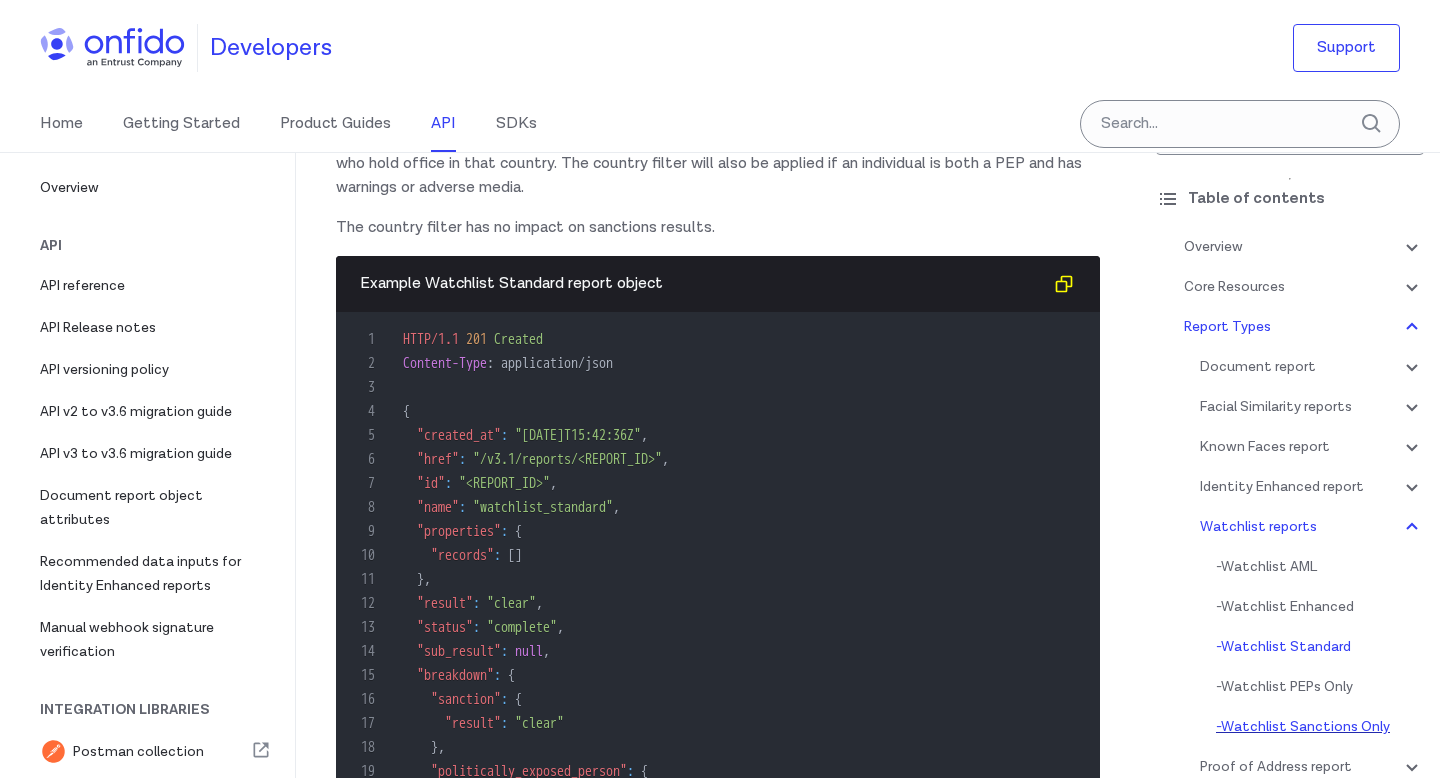 click on "-  Watchlist Sanctions Only" at bounding box center [1320, 727] 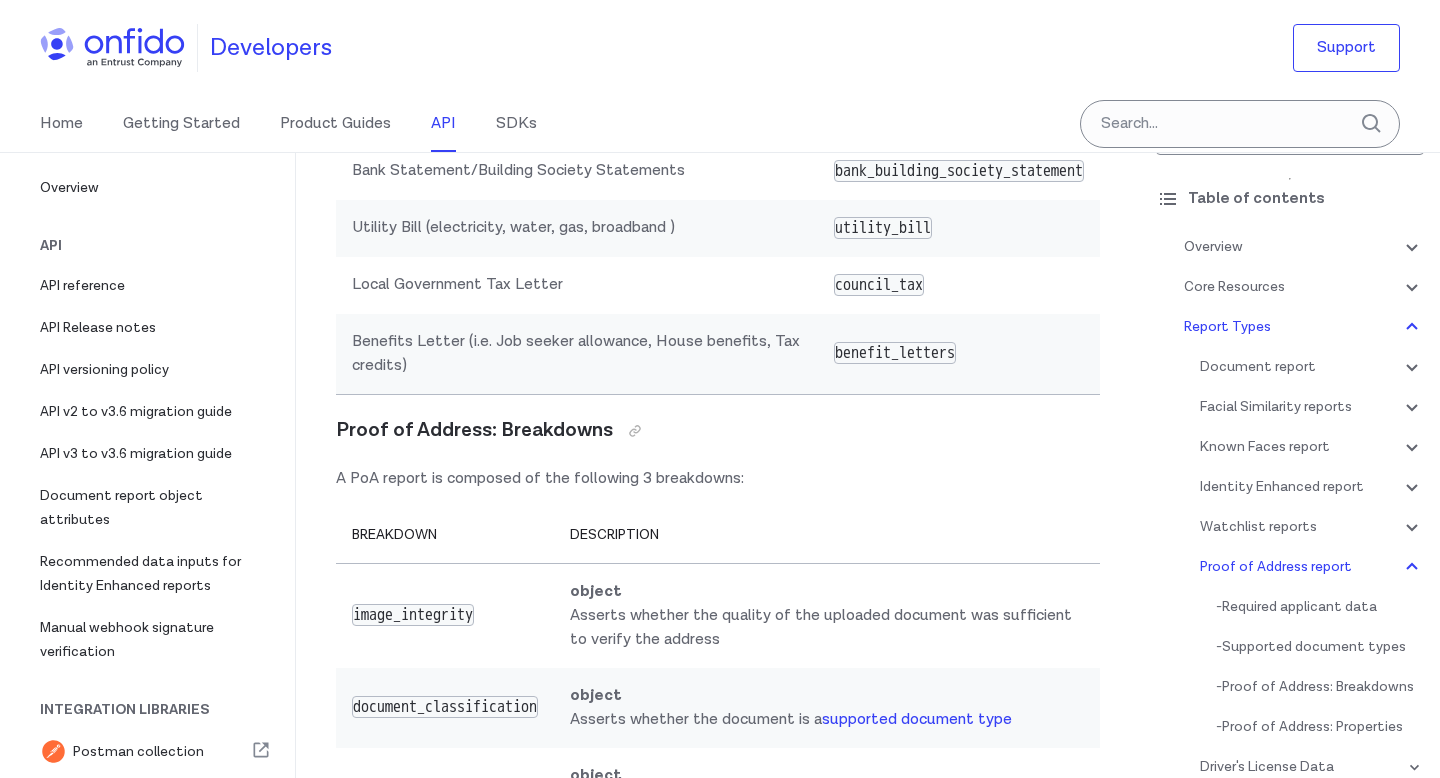 scroll, scrollTop: 115438, scrollLeft: 0, axis: vertical 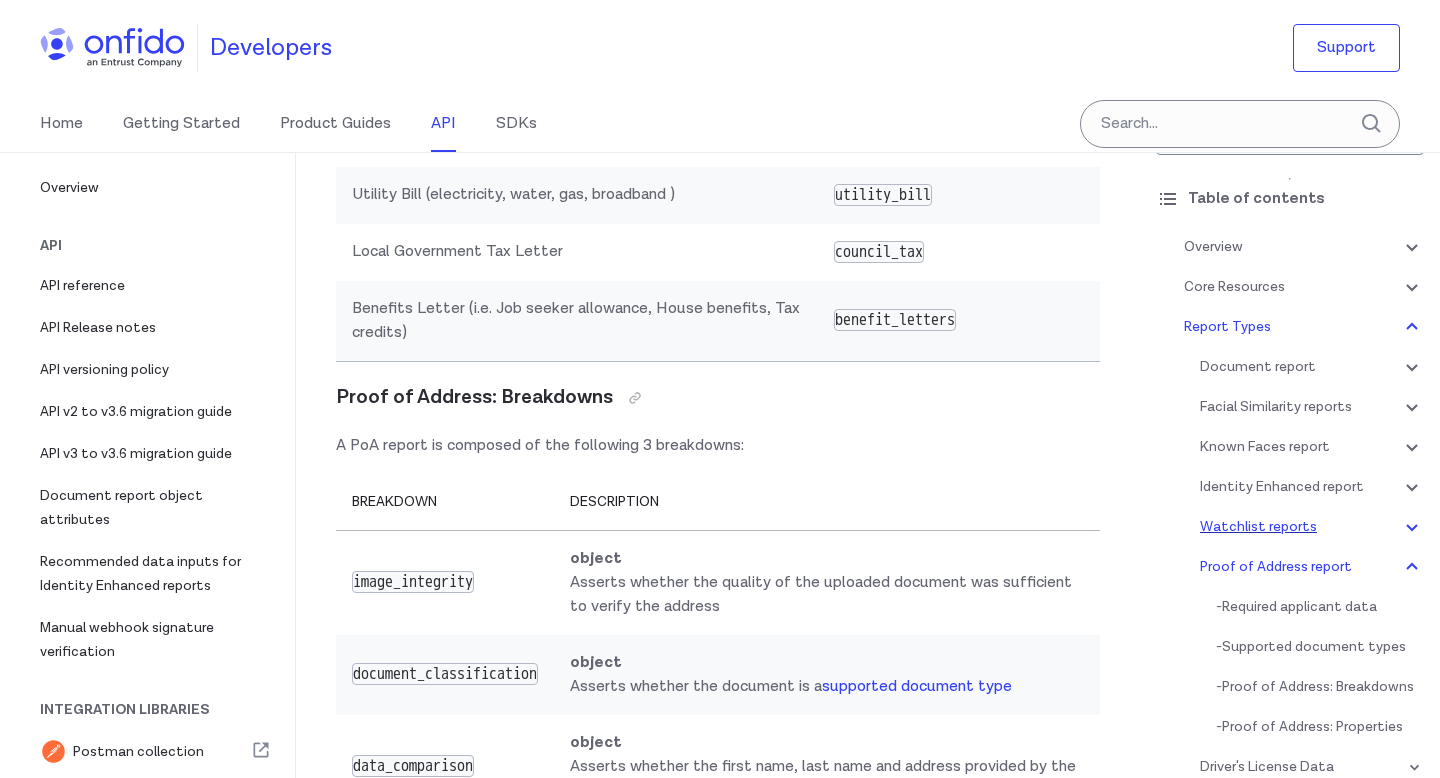 click on "Watchlist reports" at bounding box center (1312, 527) 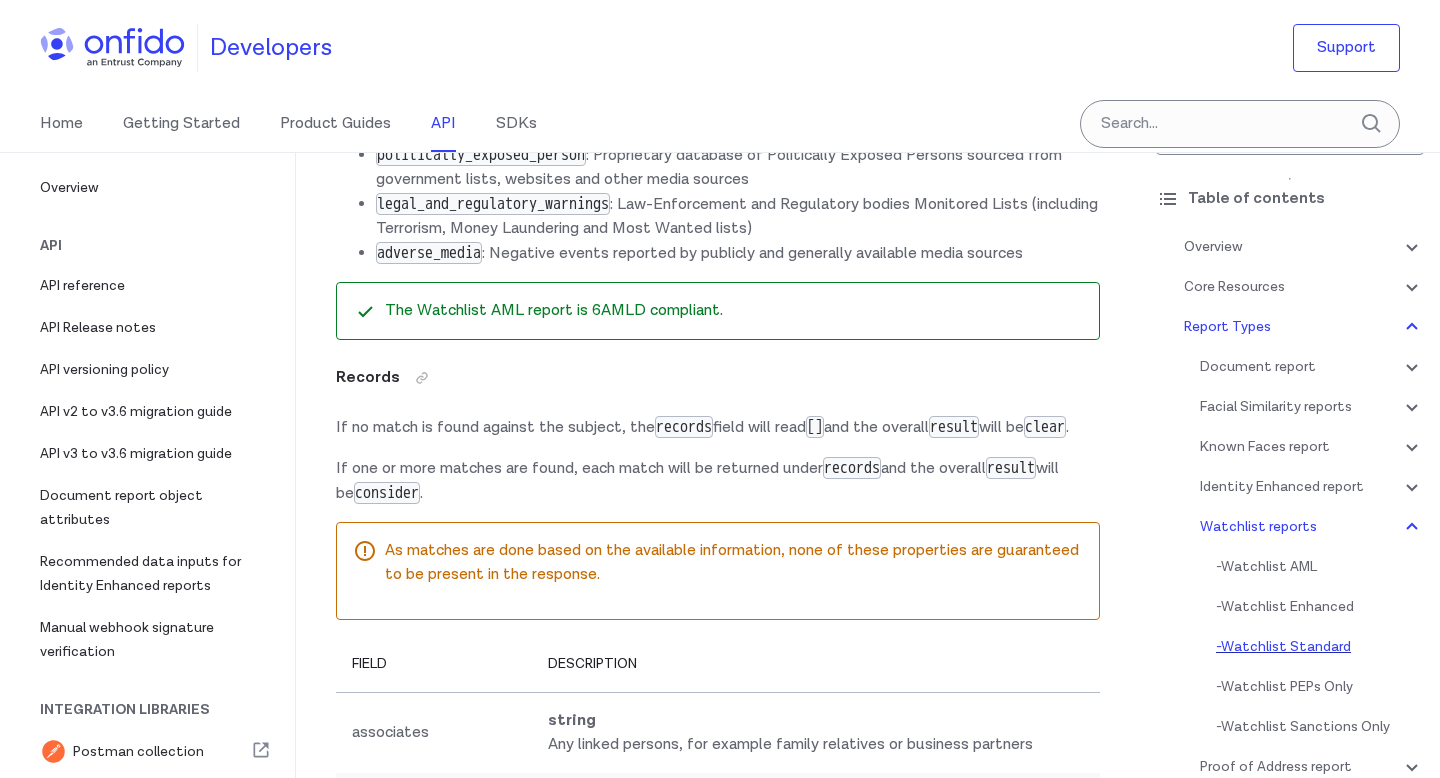 click on "-  Watchlist Standard" at bounding box center (1320, 647) 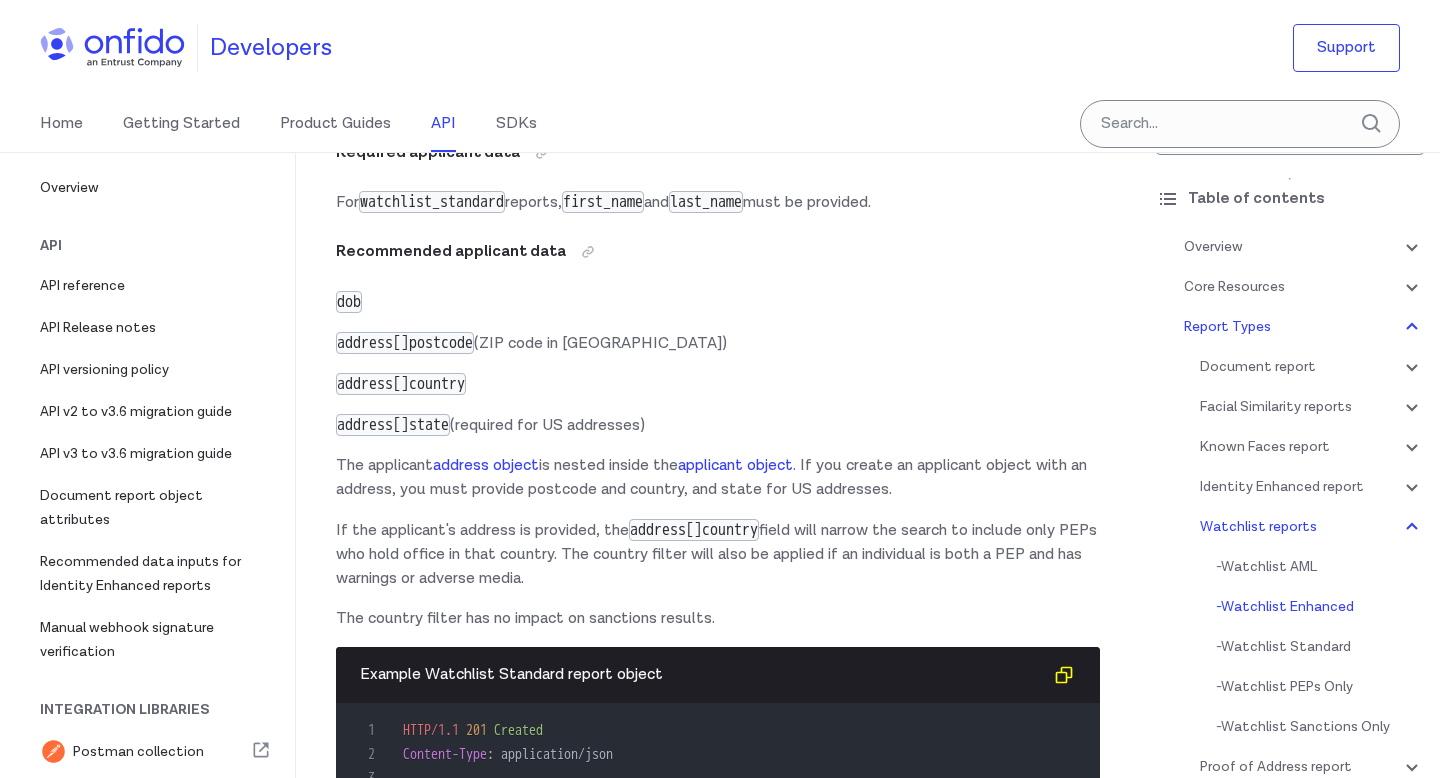 scroll, scrollTop: 111811, scrollLeft: 0, axis: vertical 